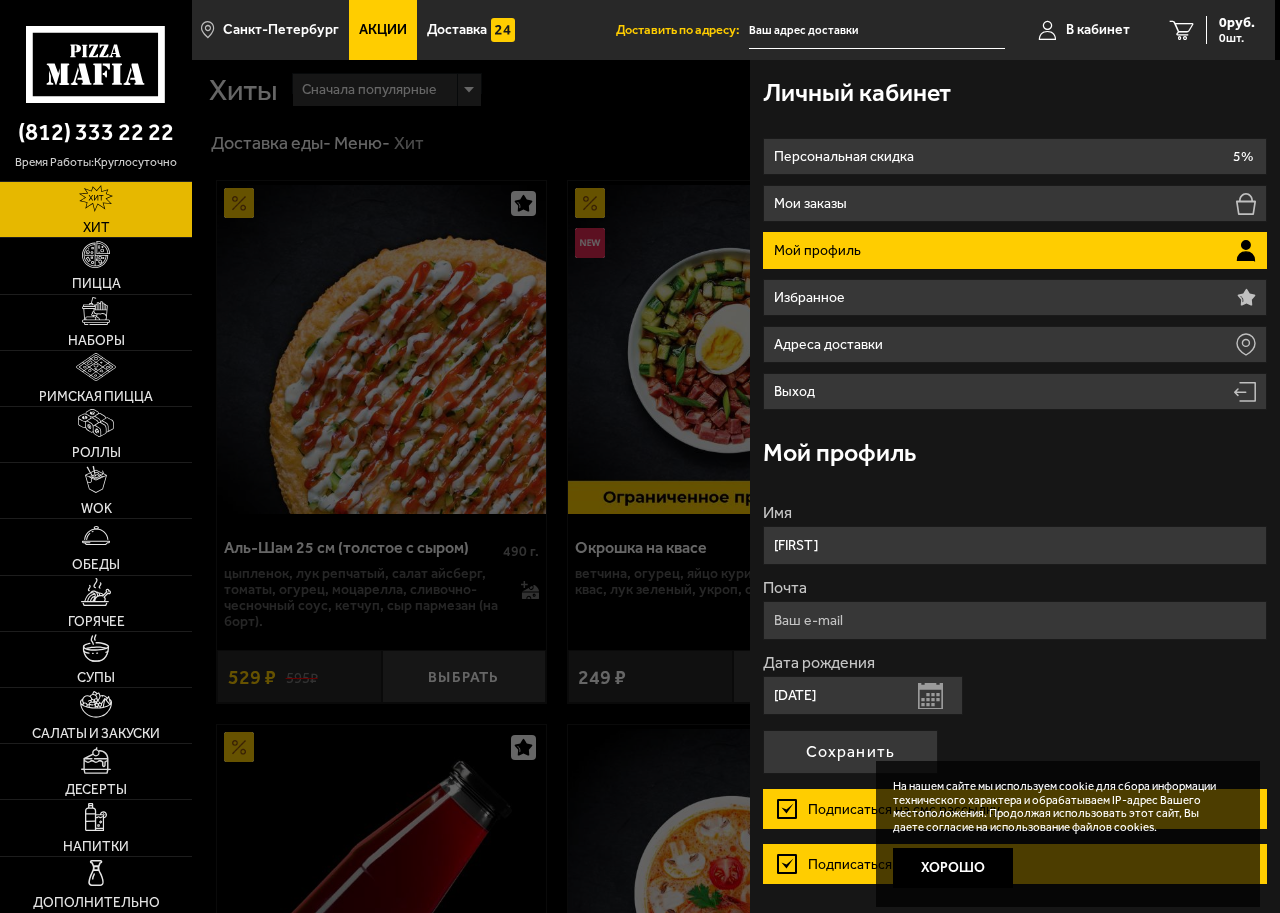 scroll, scrollTop: 0, scrollLeft: 0, axis: both 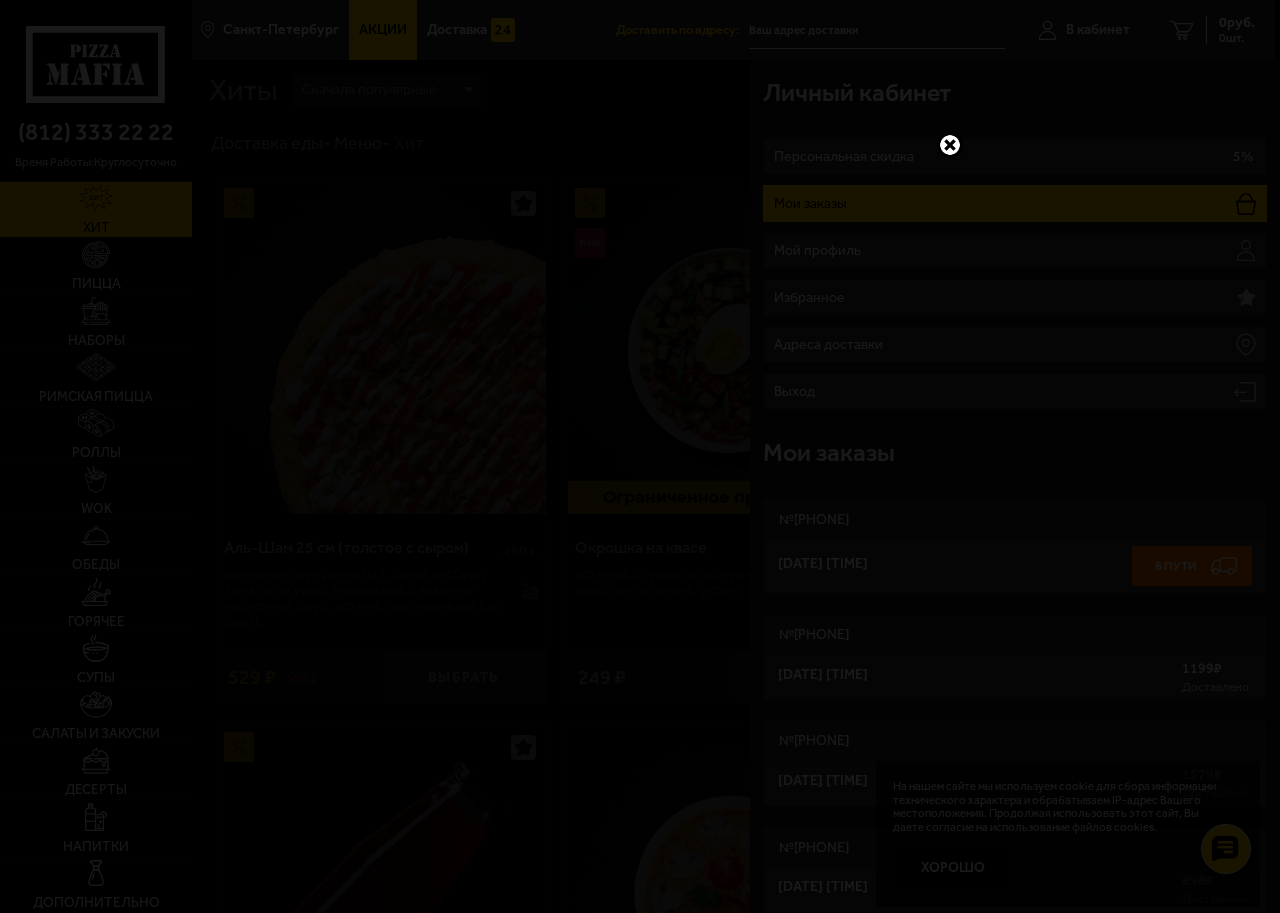 click at bounding box center [950, 145] 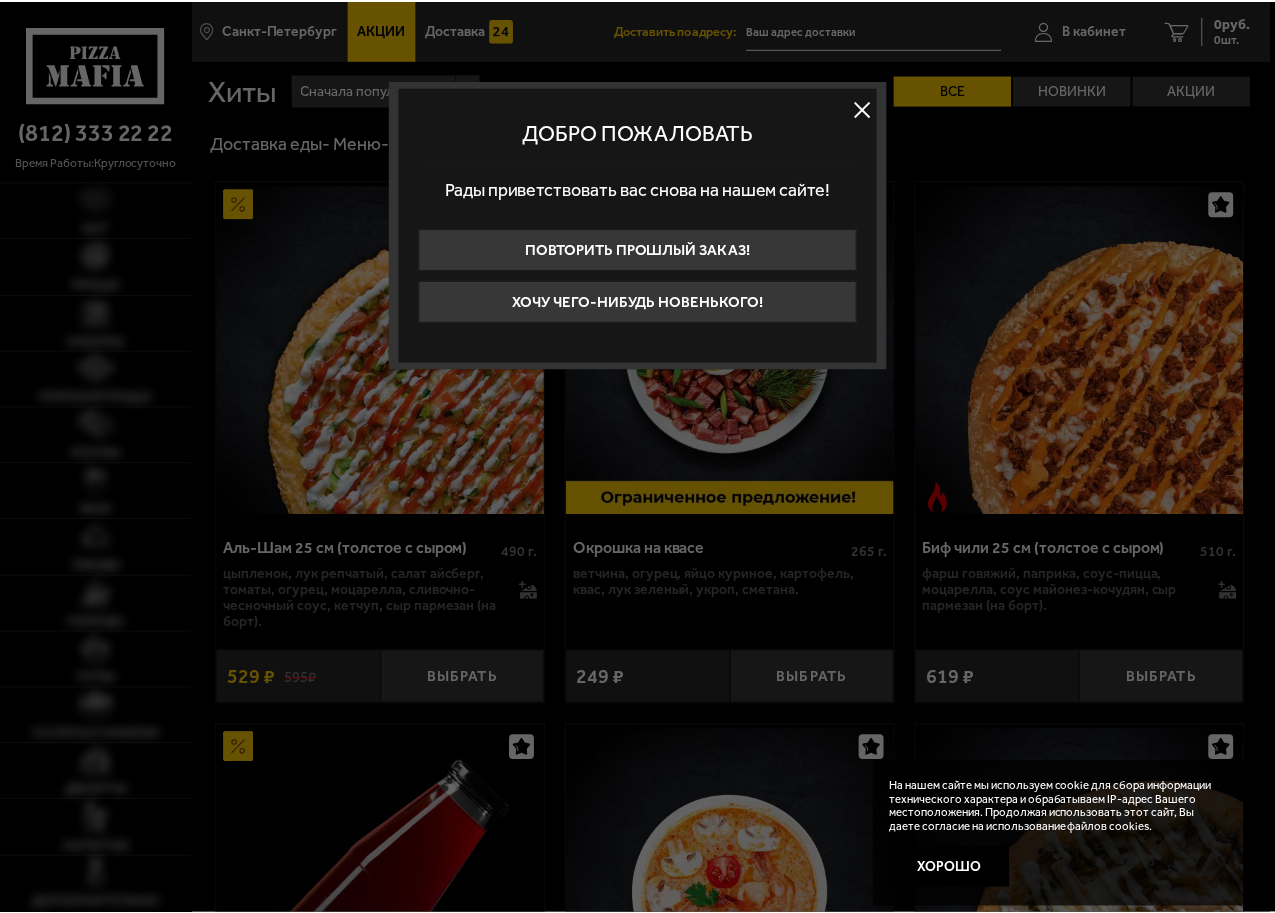 scroll, scrollTop: 0, scrollLeft: 0, axis: both 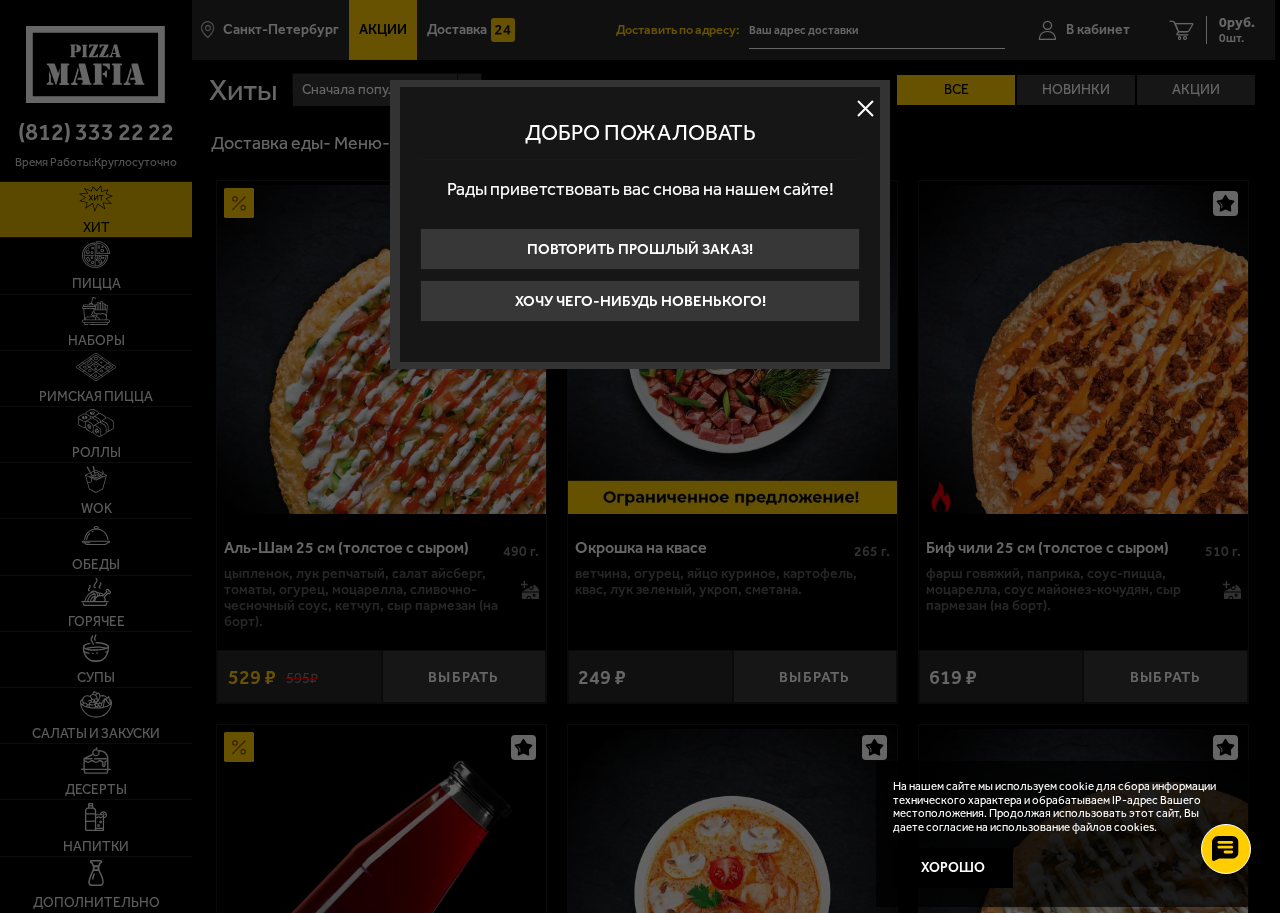 click at bounding box center (865, 108) 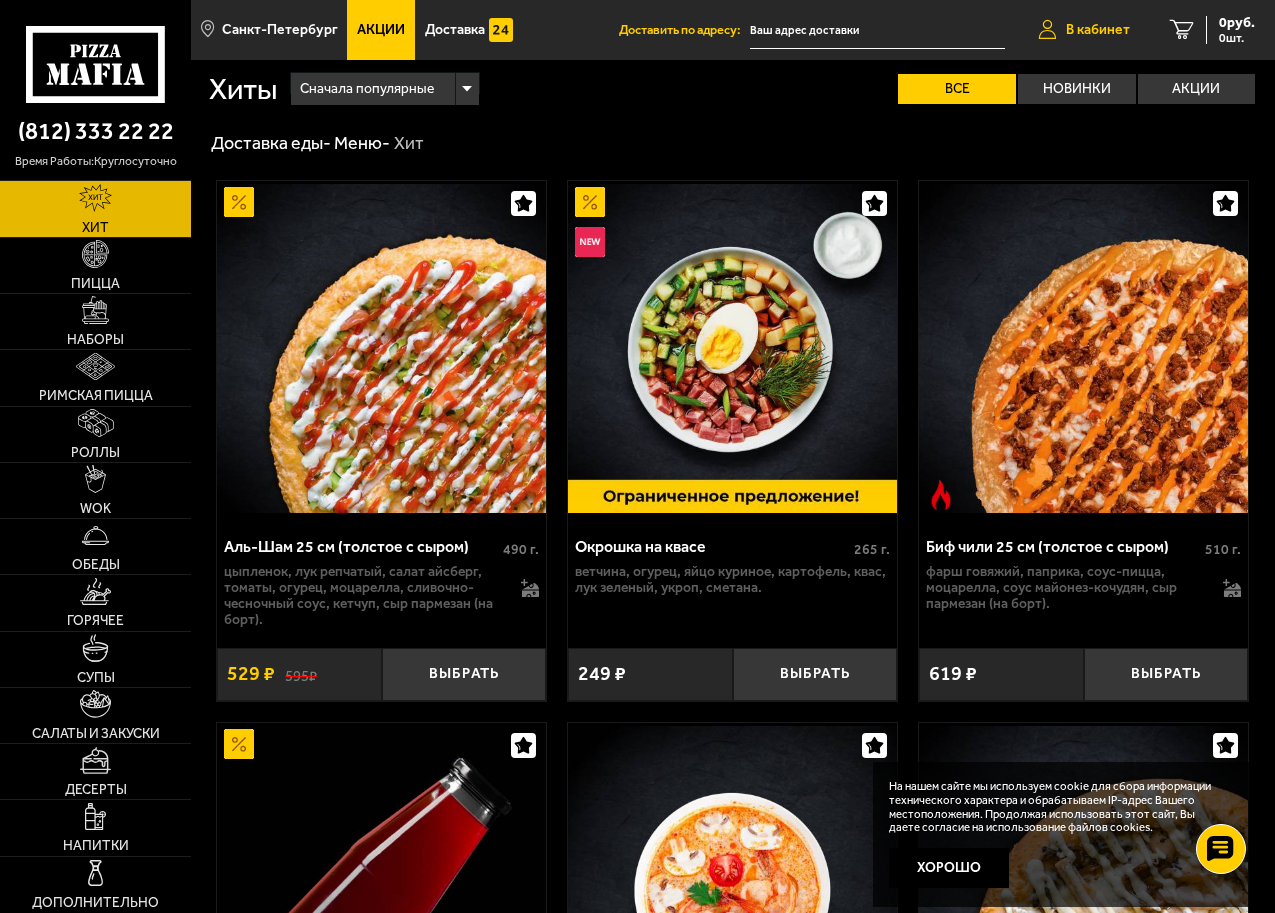 click on "В кабинет" at bounding box center (1098, 30) 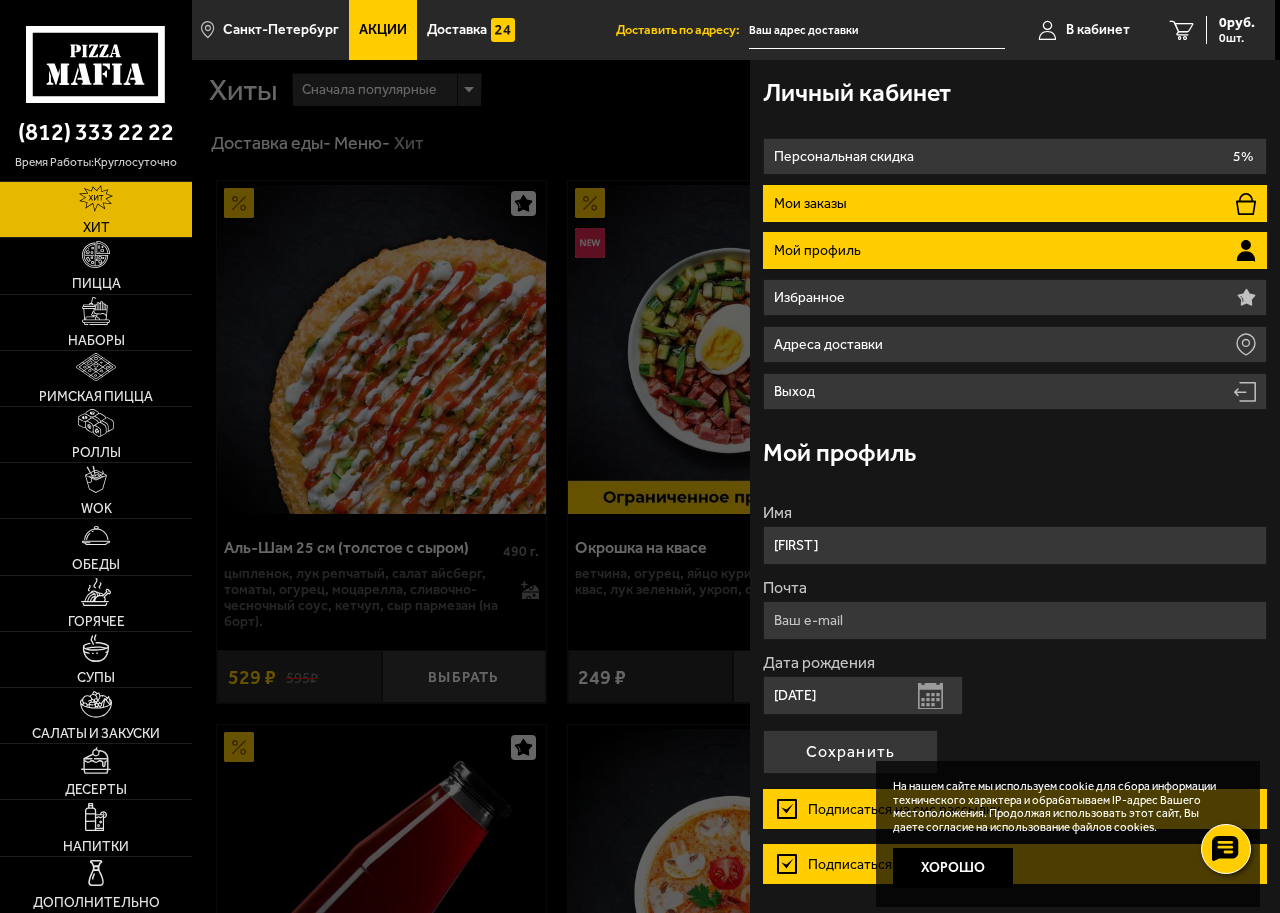click on "Мои заказы" at bounding box center [1014, 203] 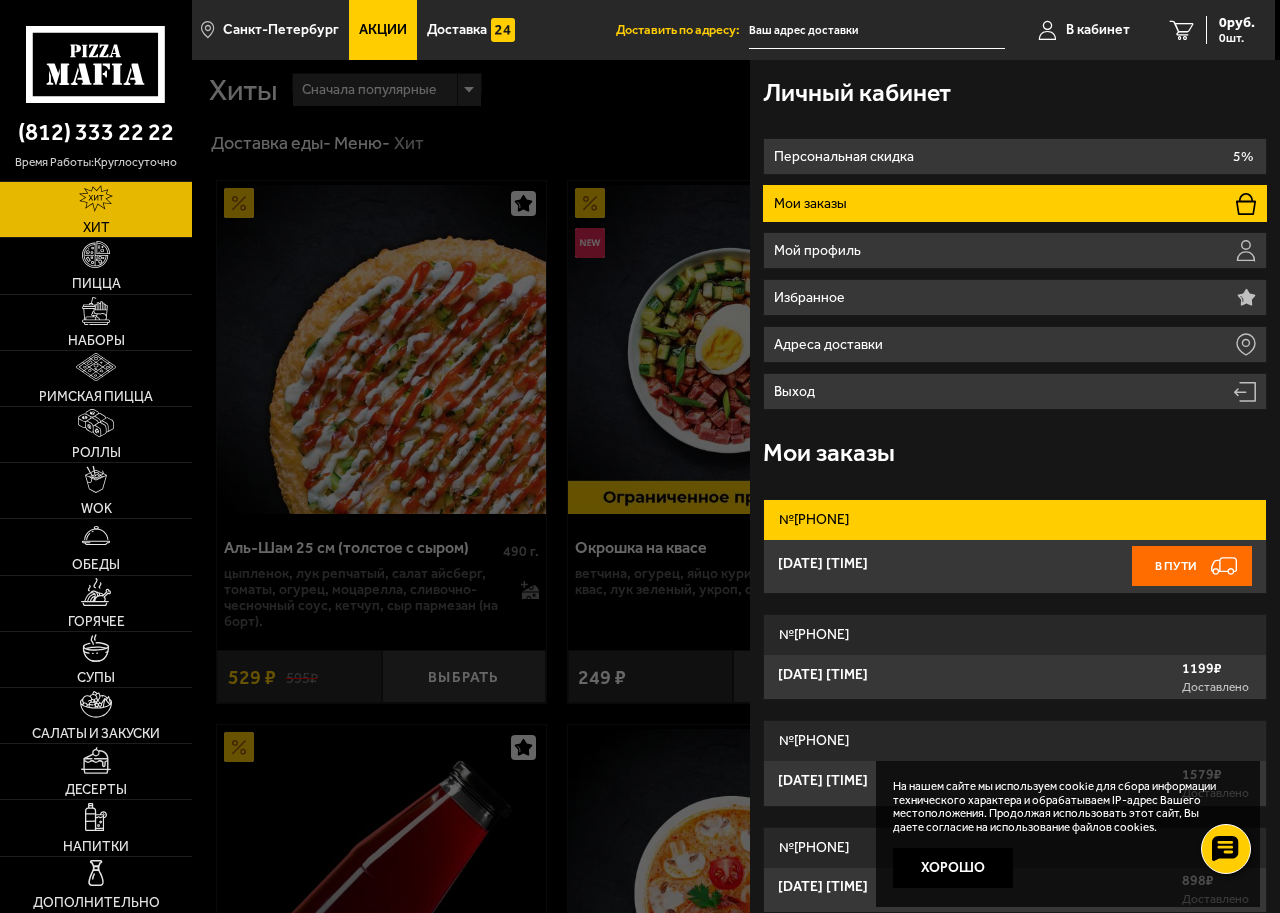 click on "В пути" at bounding box center (1192, 566) 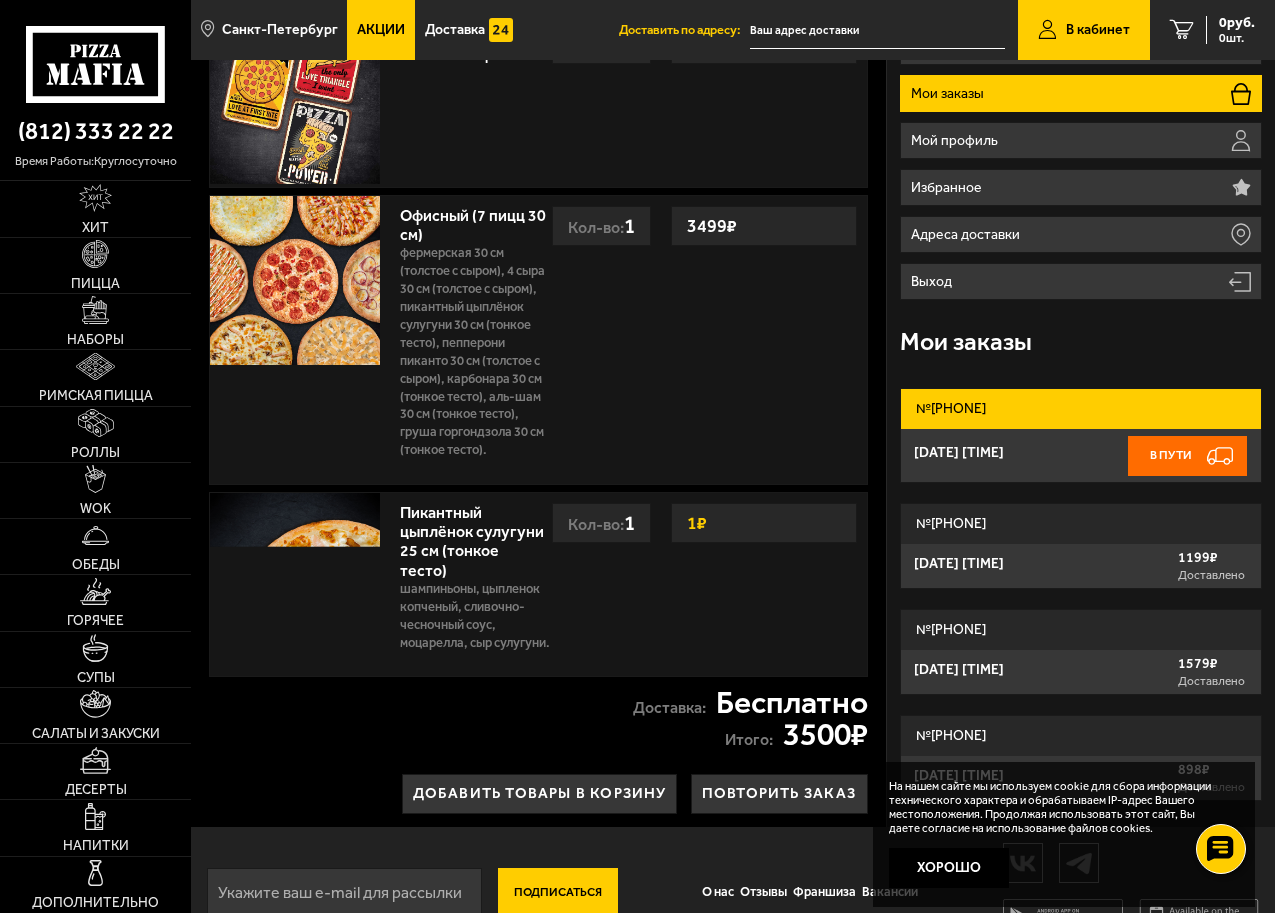 scroll, scrollTop: 0, scrollLeft: 0, axis: both 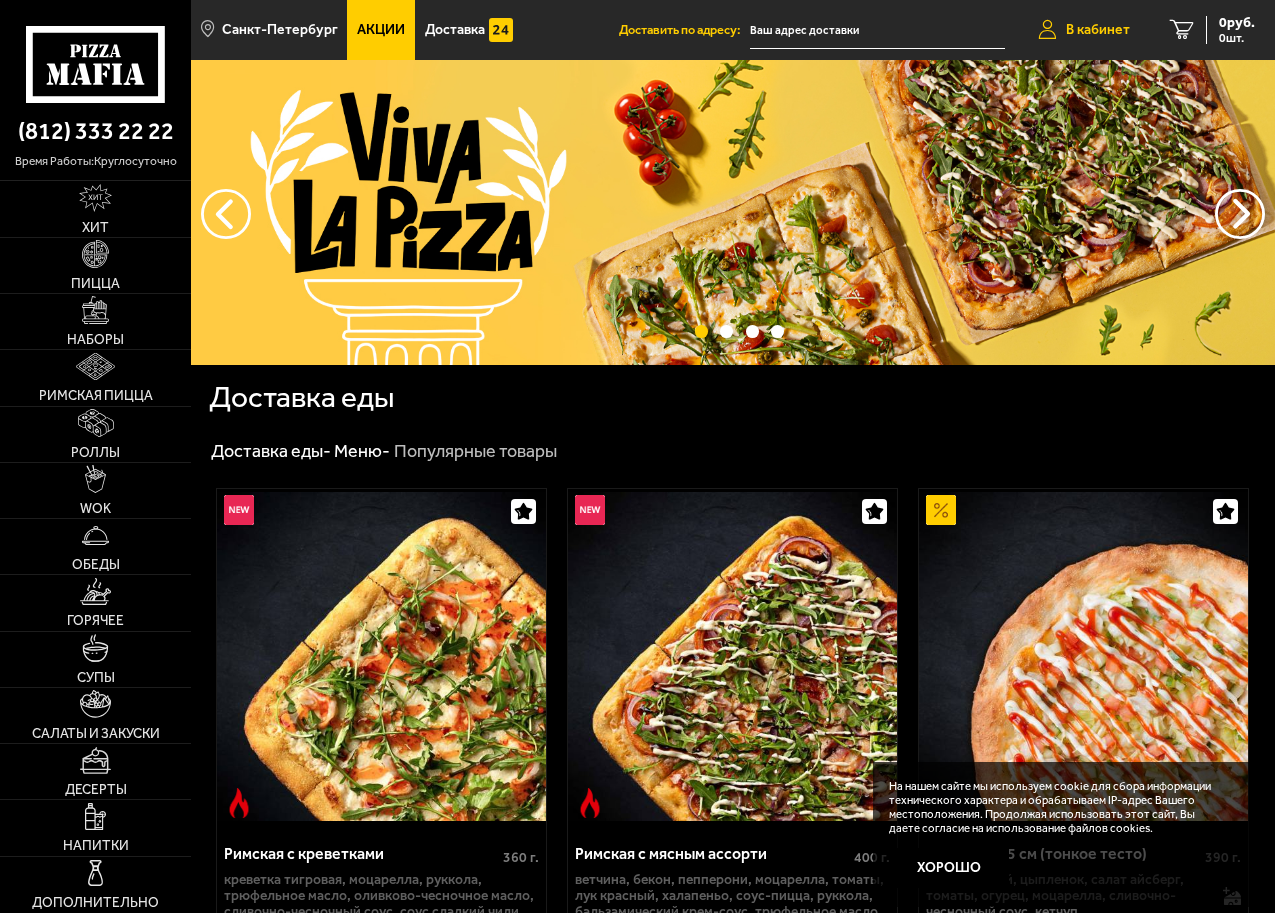 click on "В кабинет" at bounding box center [1084, 30] 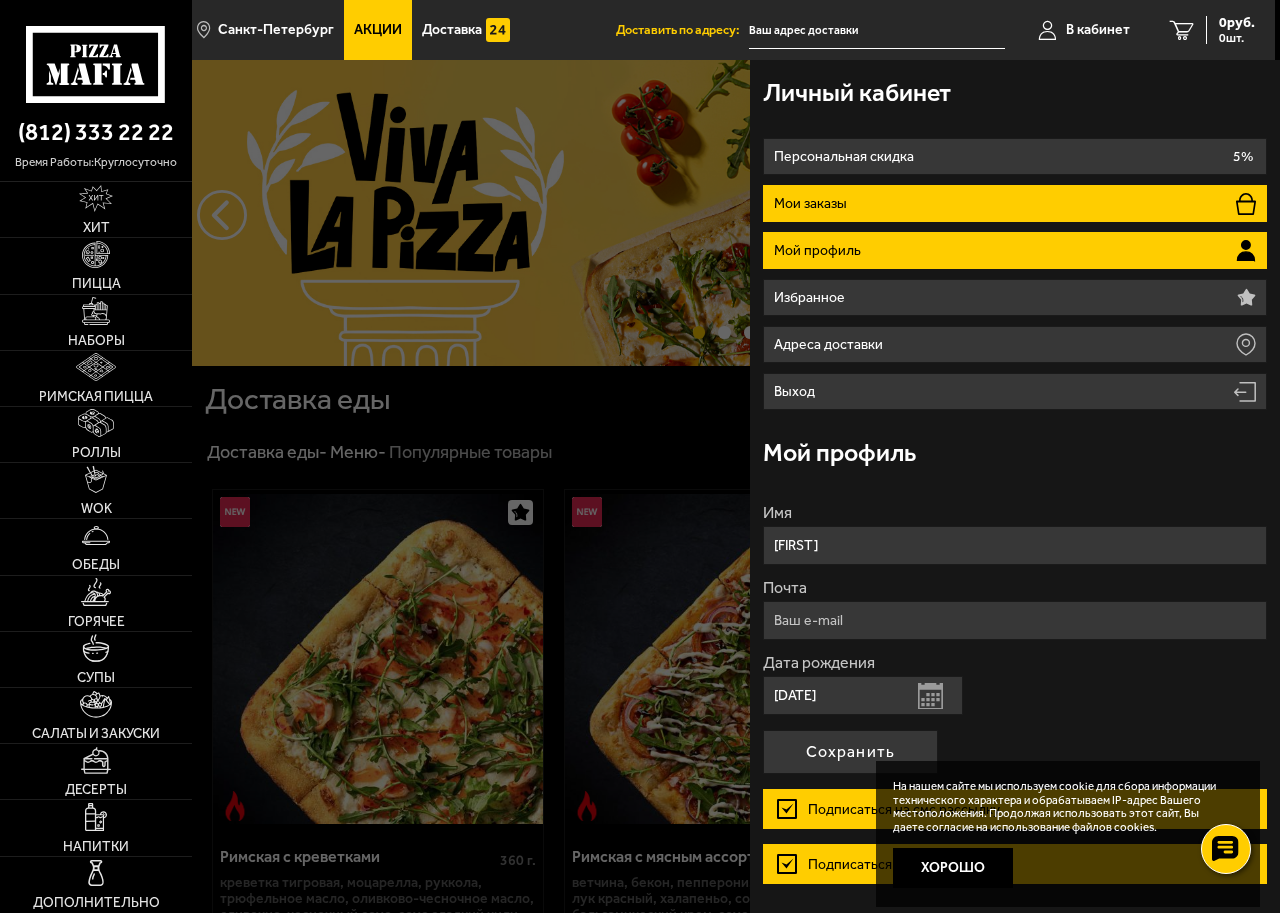 click on "Мои заказы" at bounding box center (813, 204) 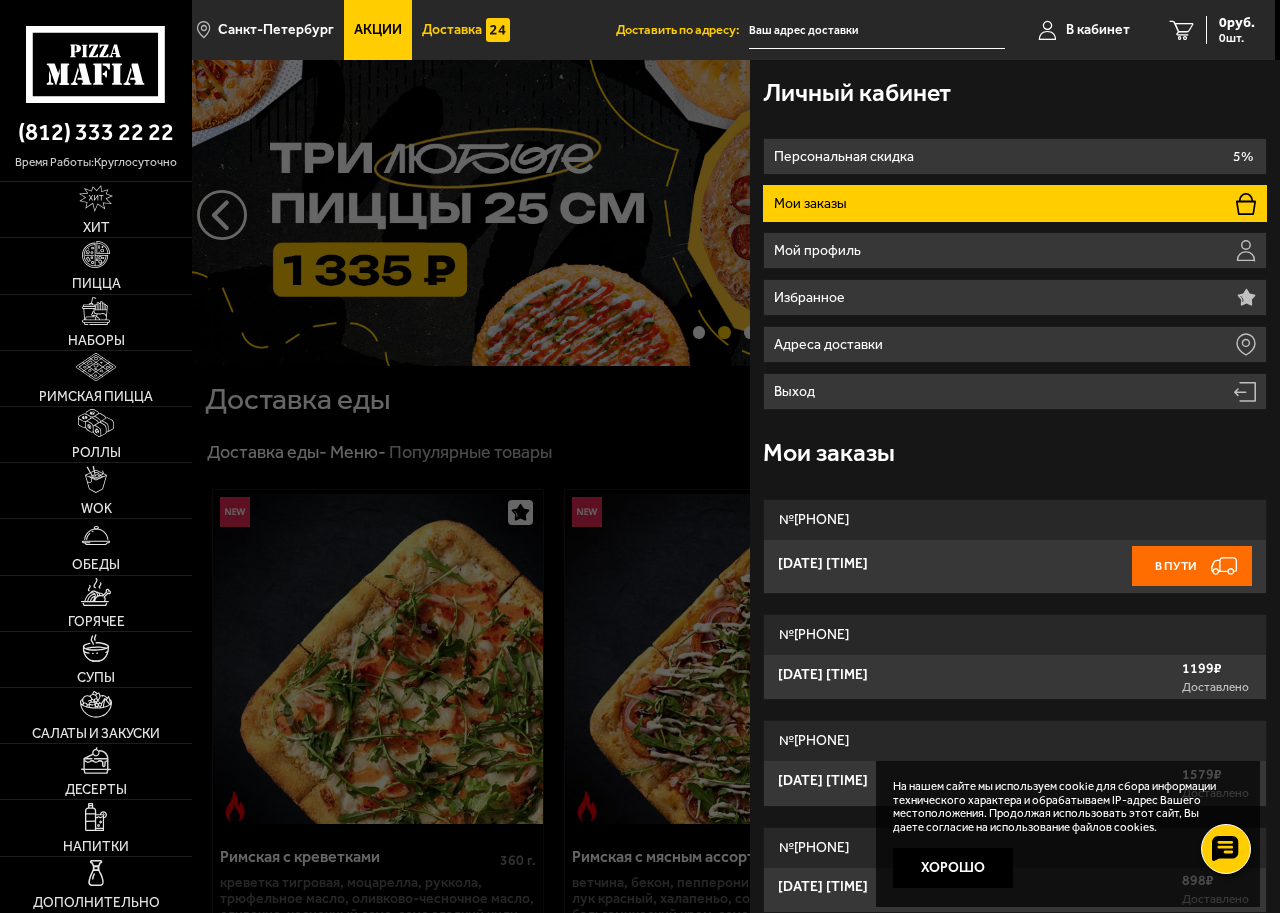 click on "Доставка" at bounding box center [452, 30] 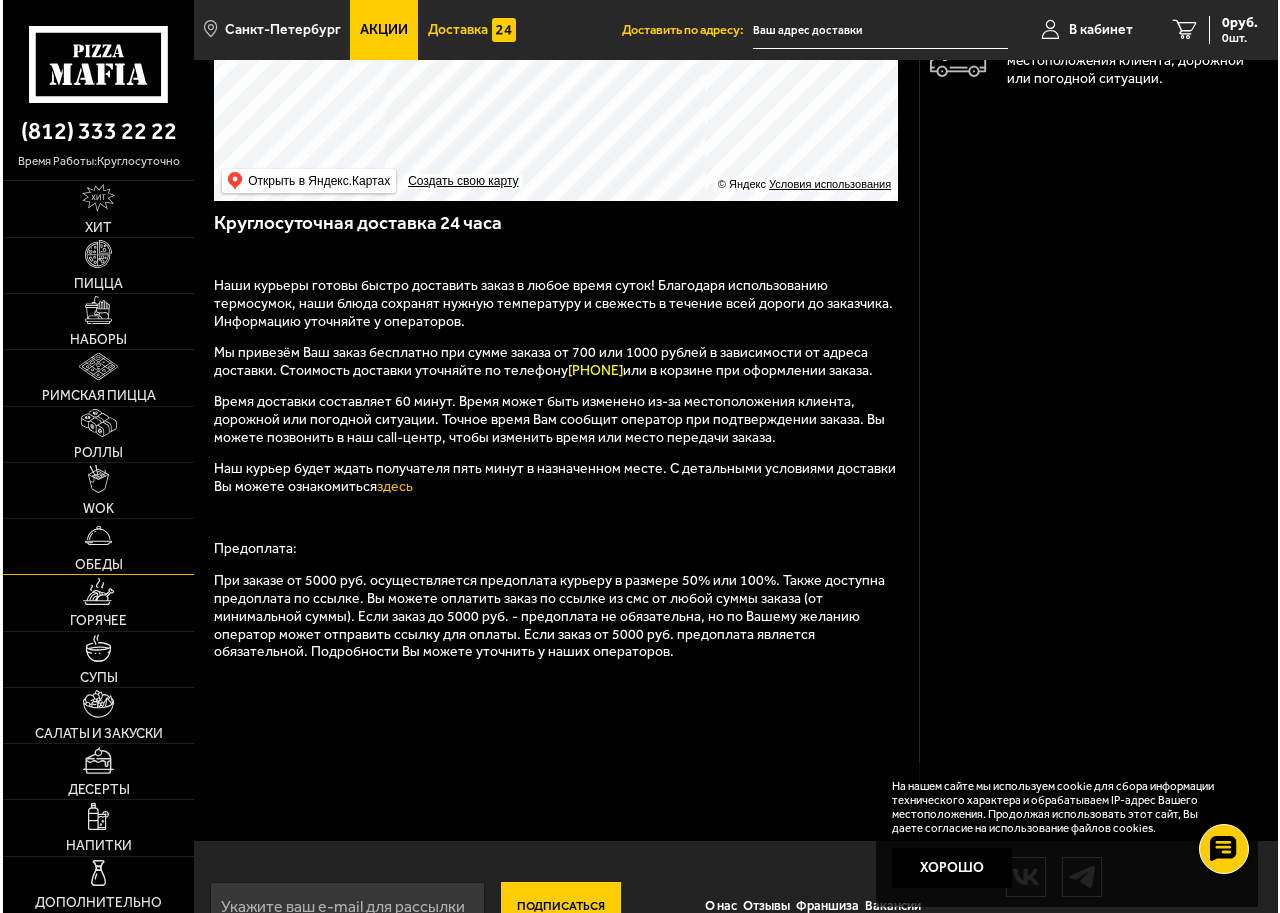 scroll, scrollTop: 300, scrollLeft: 0, axis: vertical 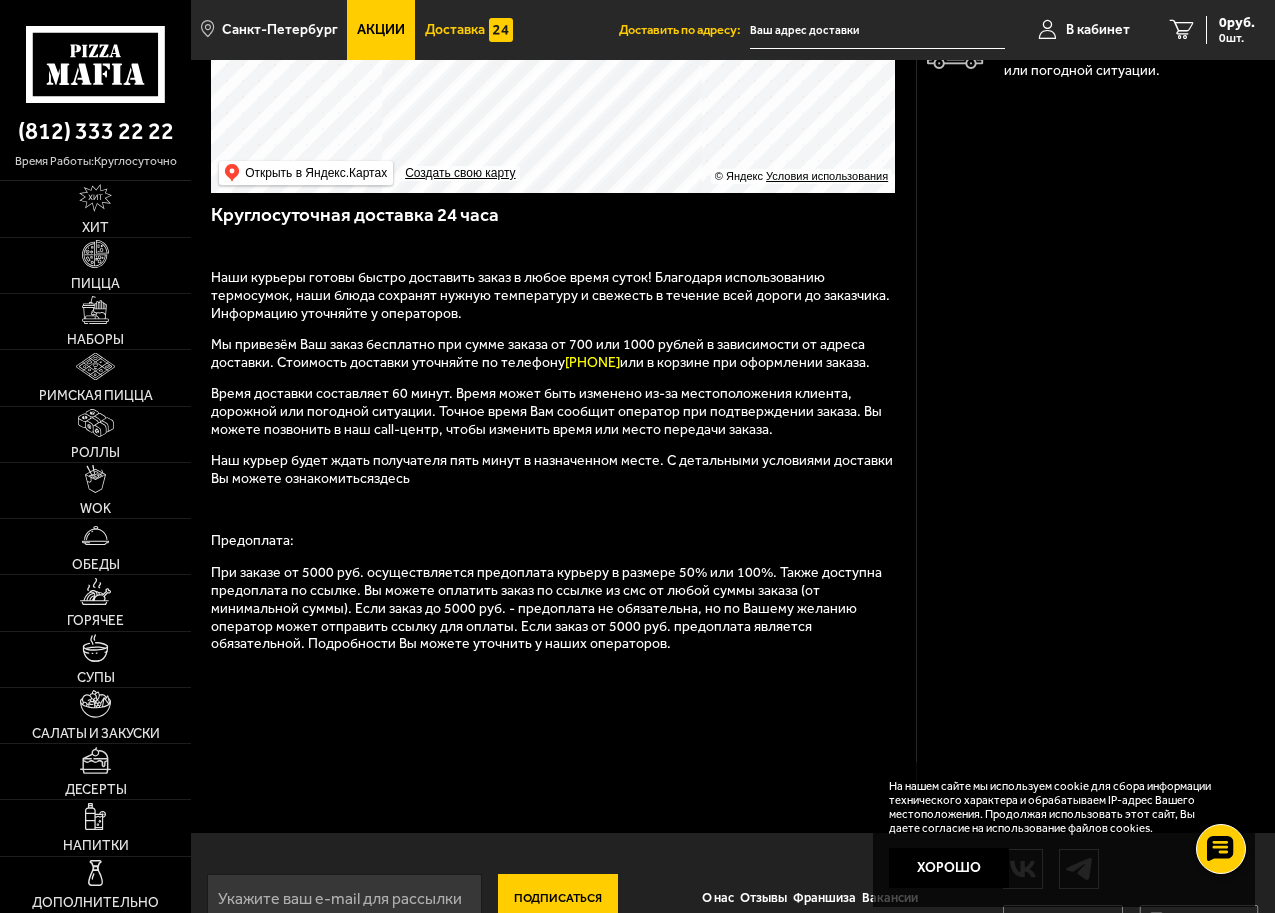 click on "здесь" at bounding box center (392, 478) 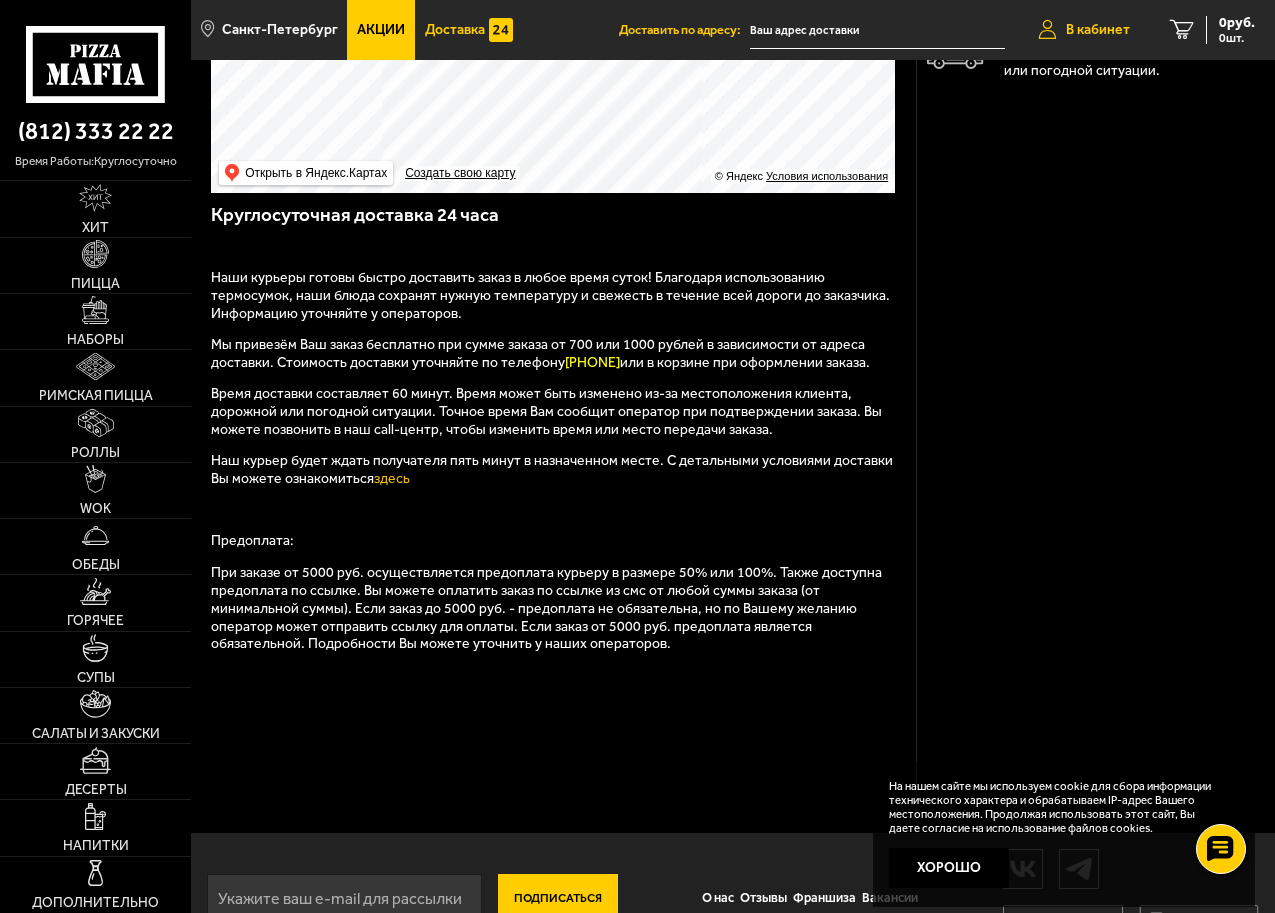 click on "В кабинет" at bounding box center [1098, 30] 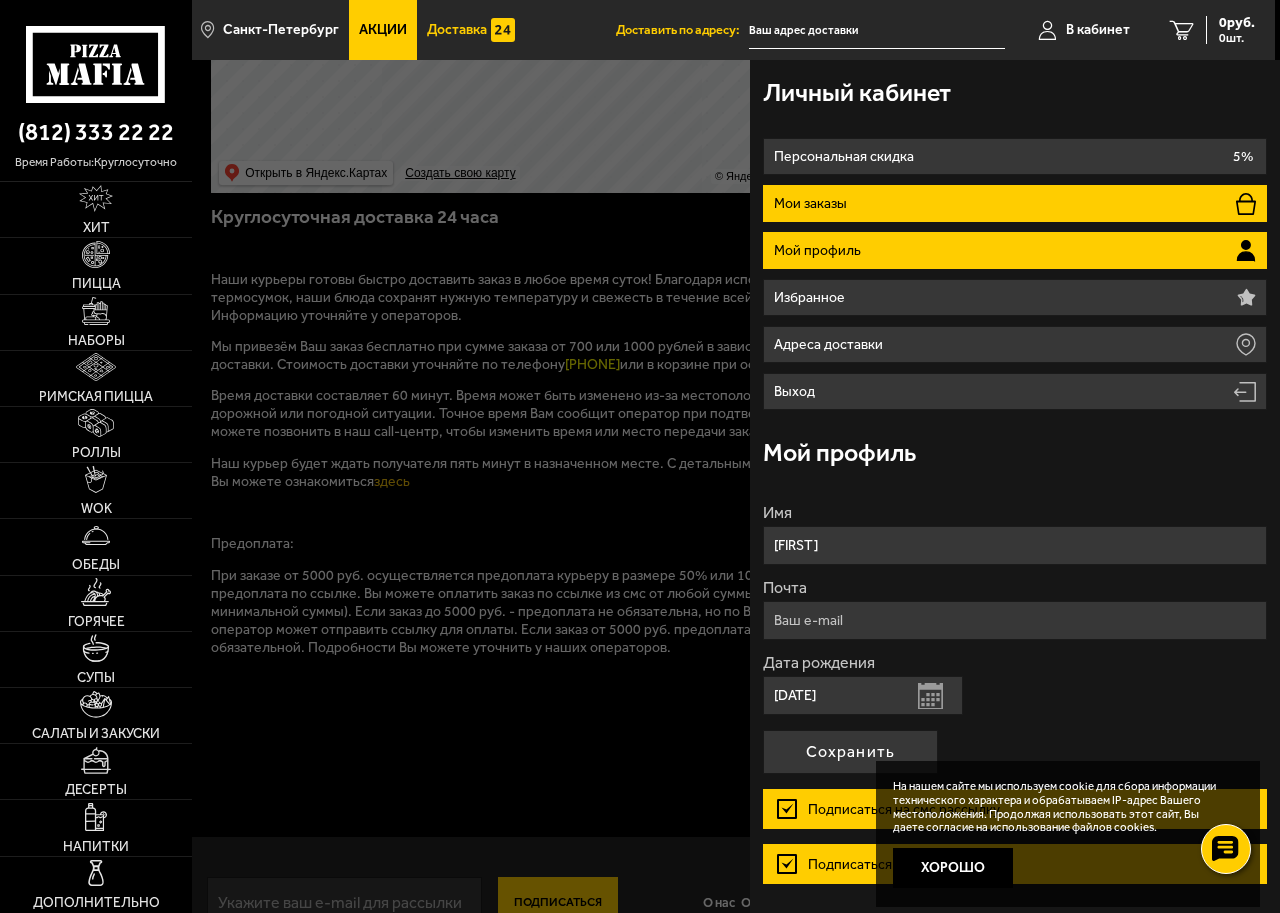 click on "Мои заказы" at bounding box center (813, 204) 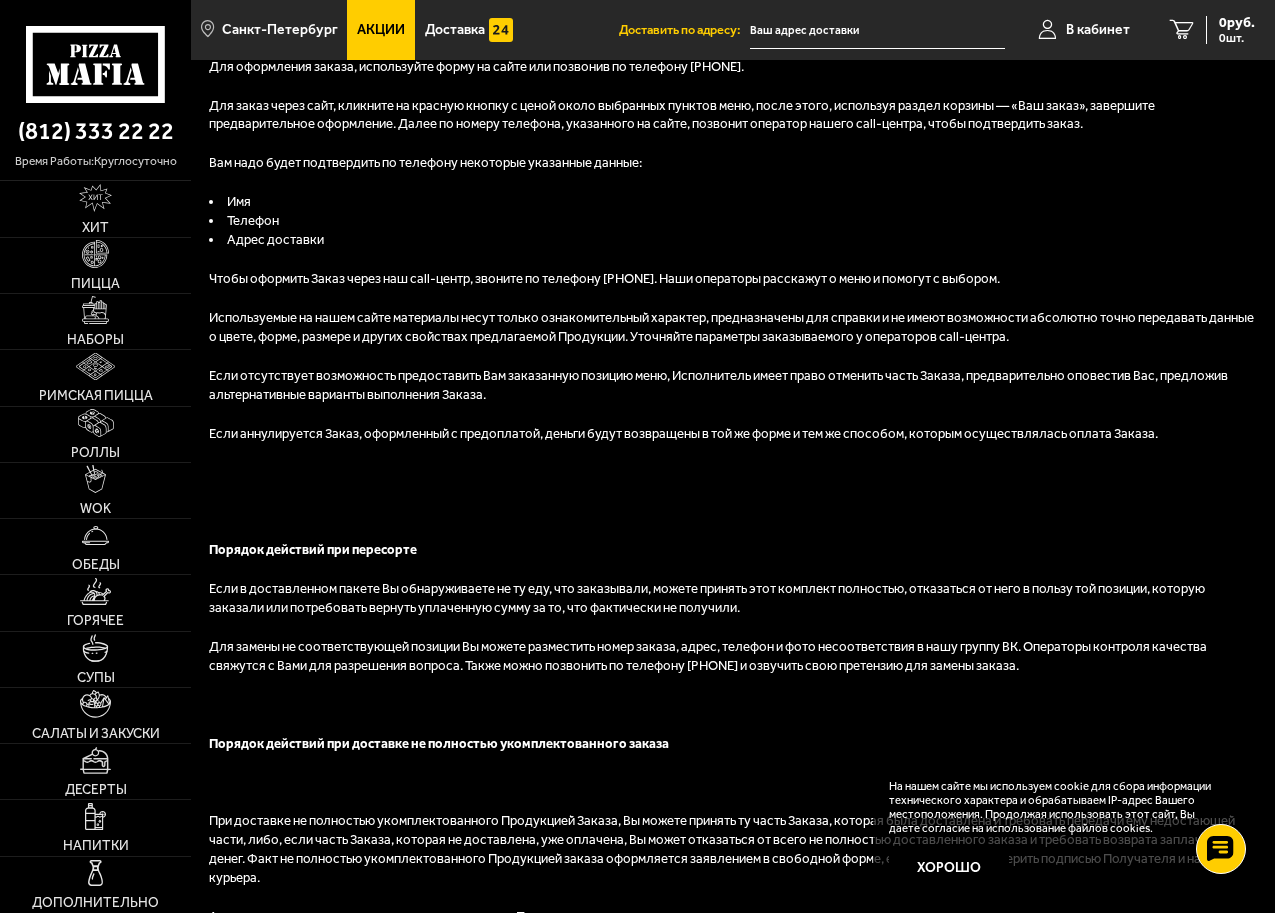 scroll, scrollTop: 600, scrollLeft: 0, axis: vertical 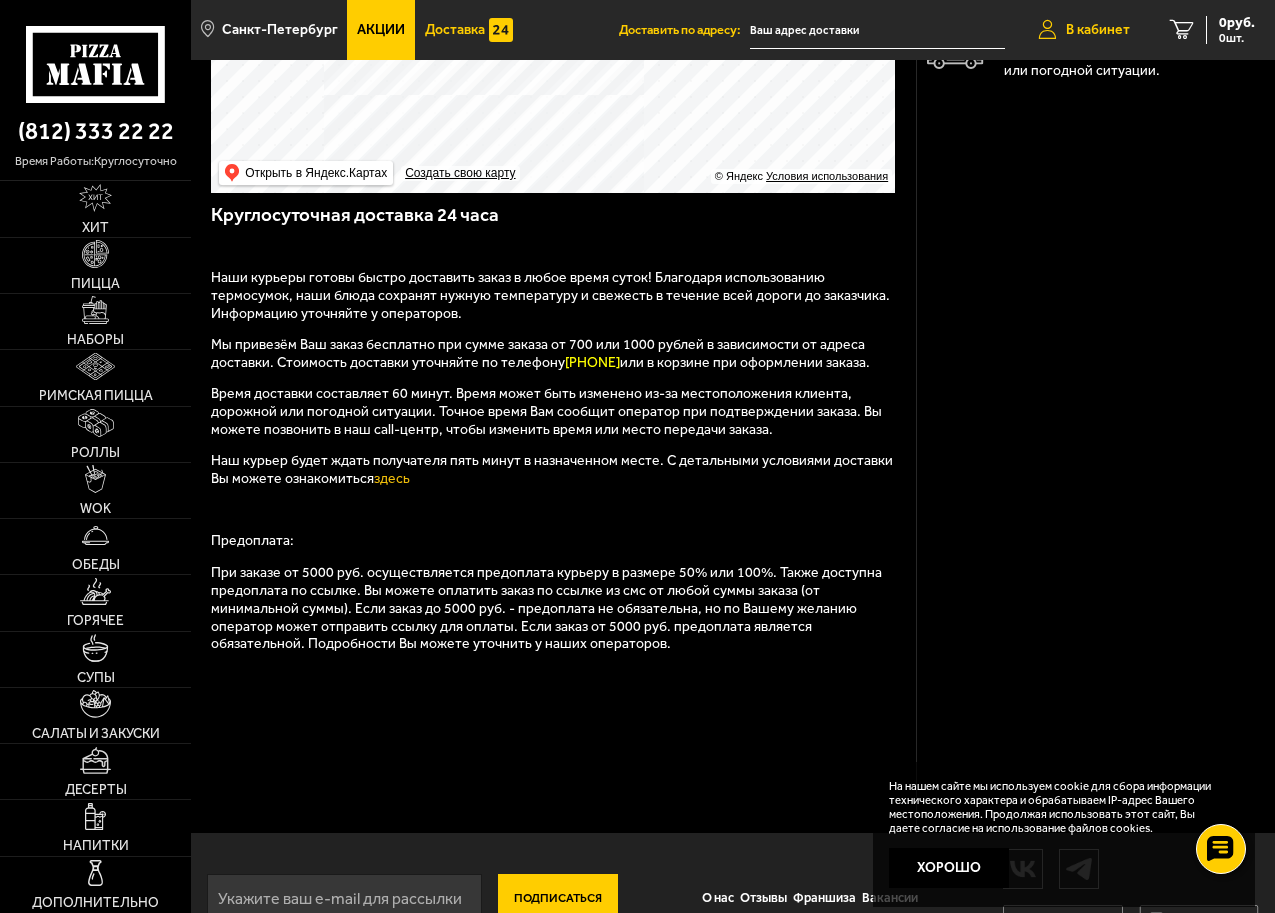 click on "В кабинет" at bounding box center [1098, 30] 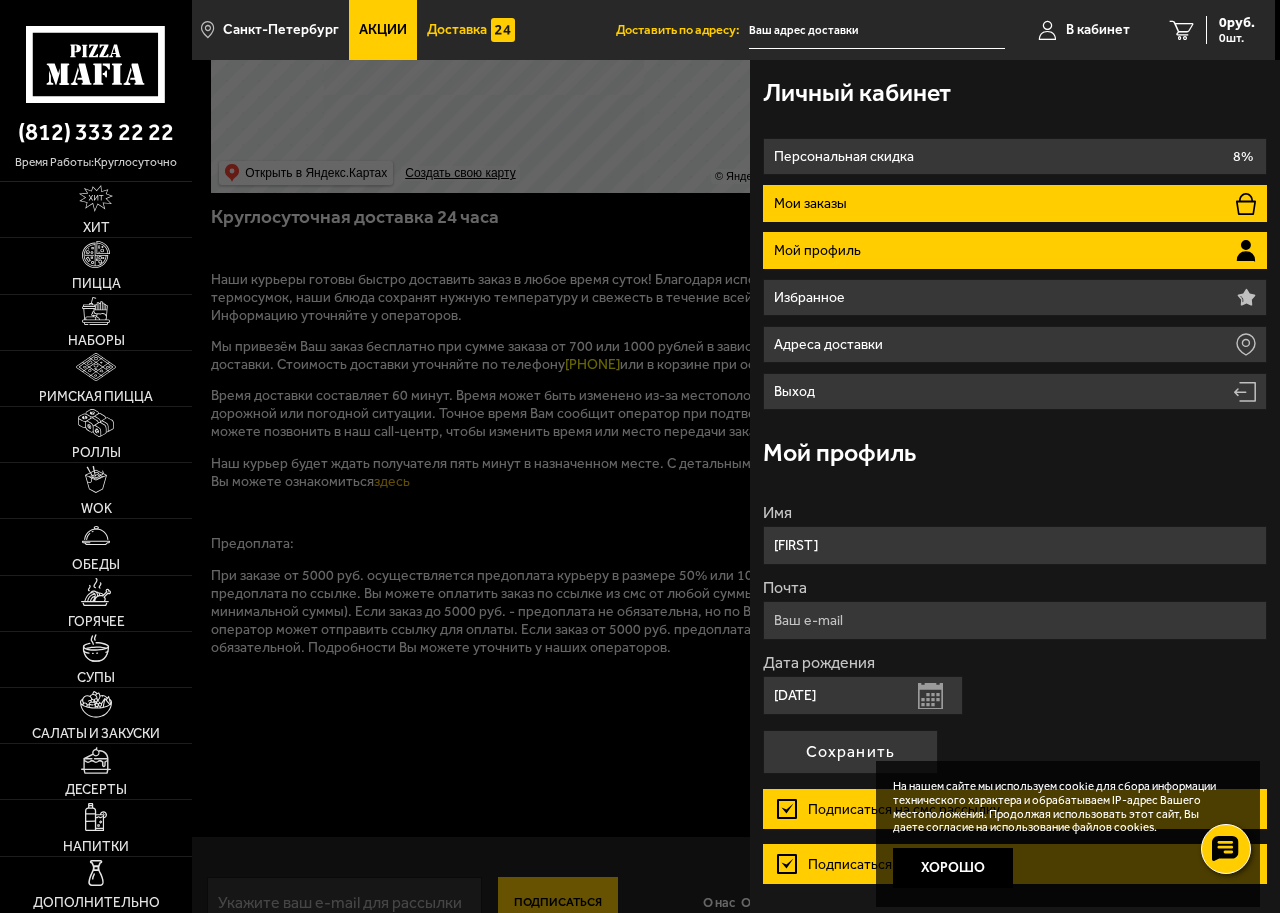 click on "Мои заказы" at bounding box center (813, 204) 